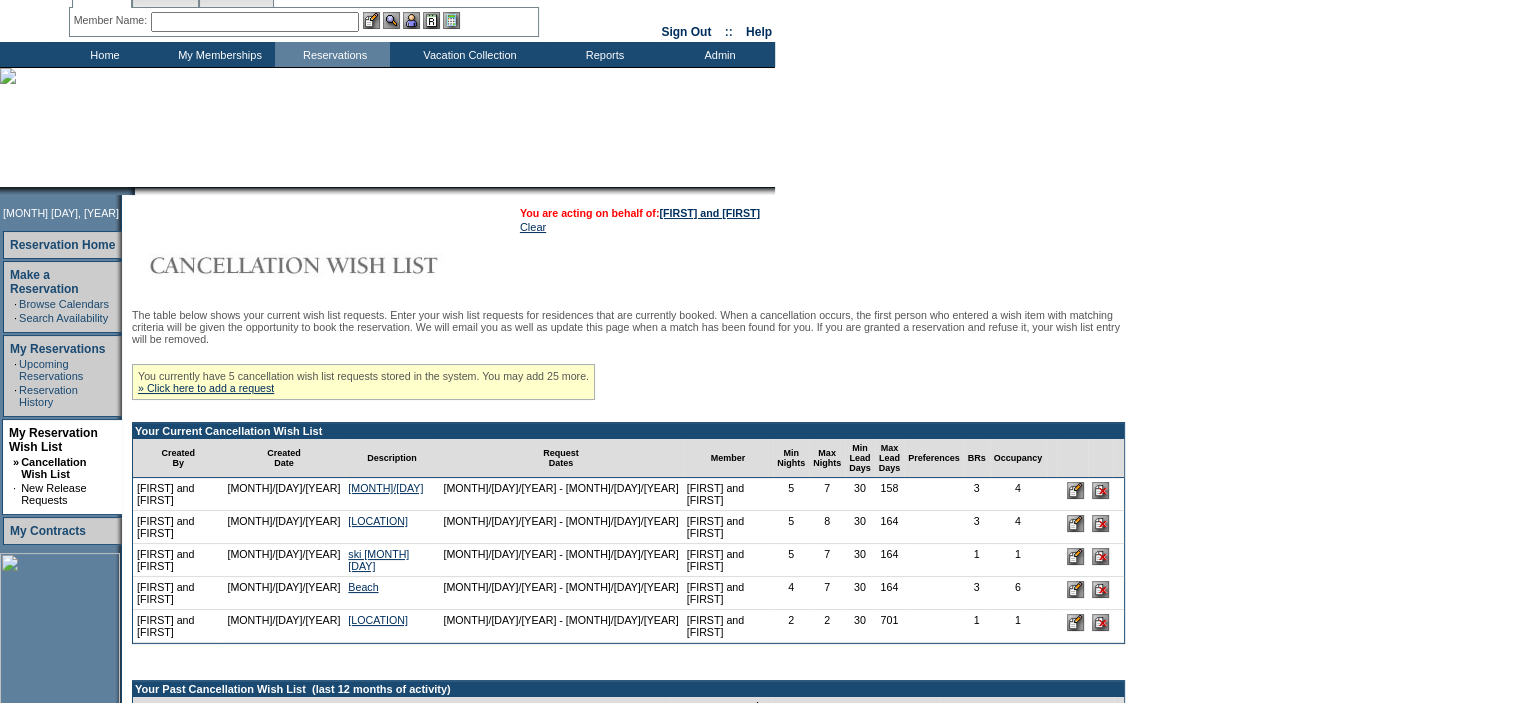 scroll, scrollTop: 200, scrollLeft: 0, axis: vertical 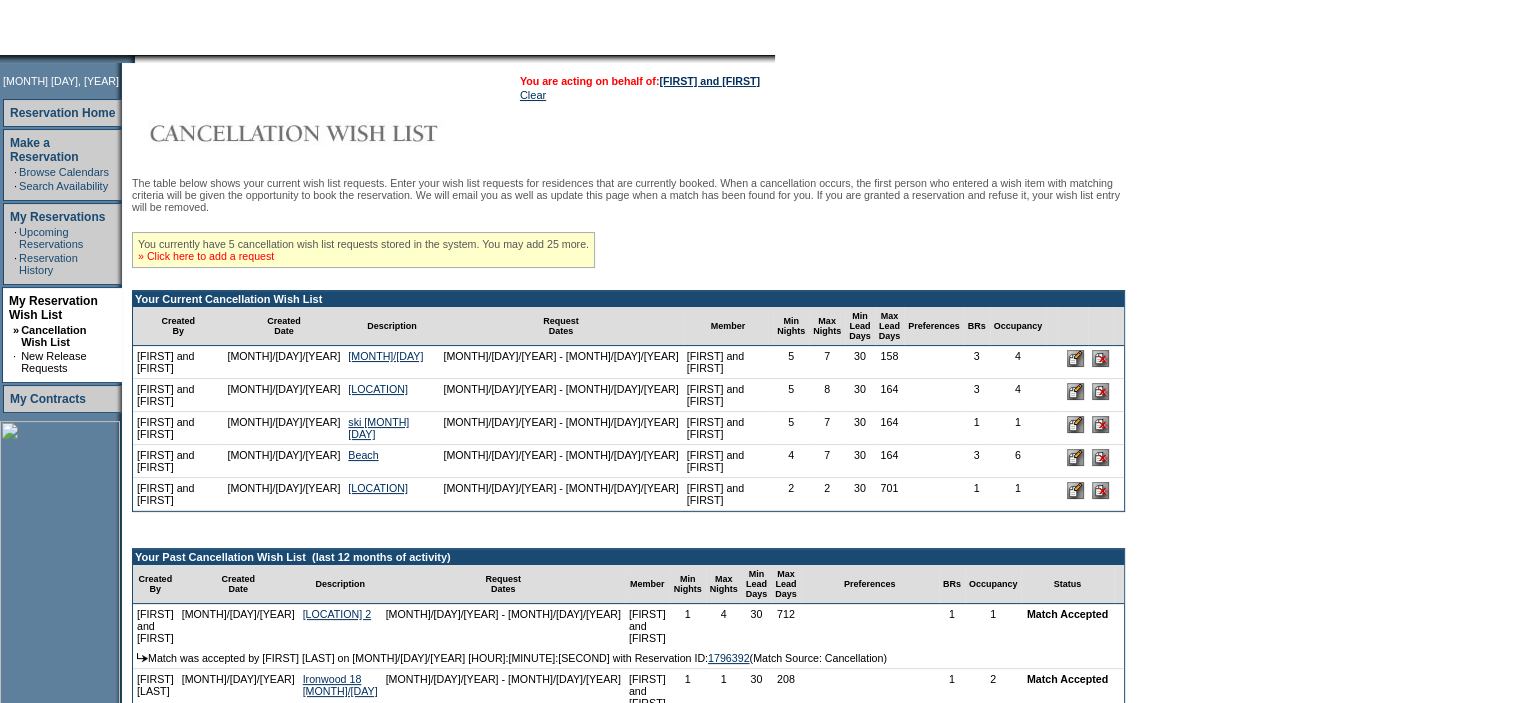 click on "» Click here to add a request" at bounding box center [206, 256] 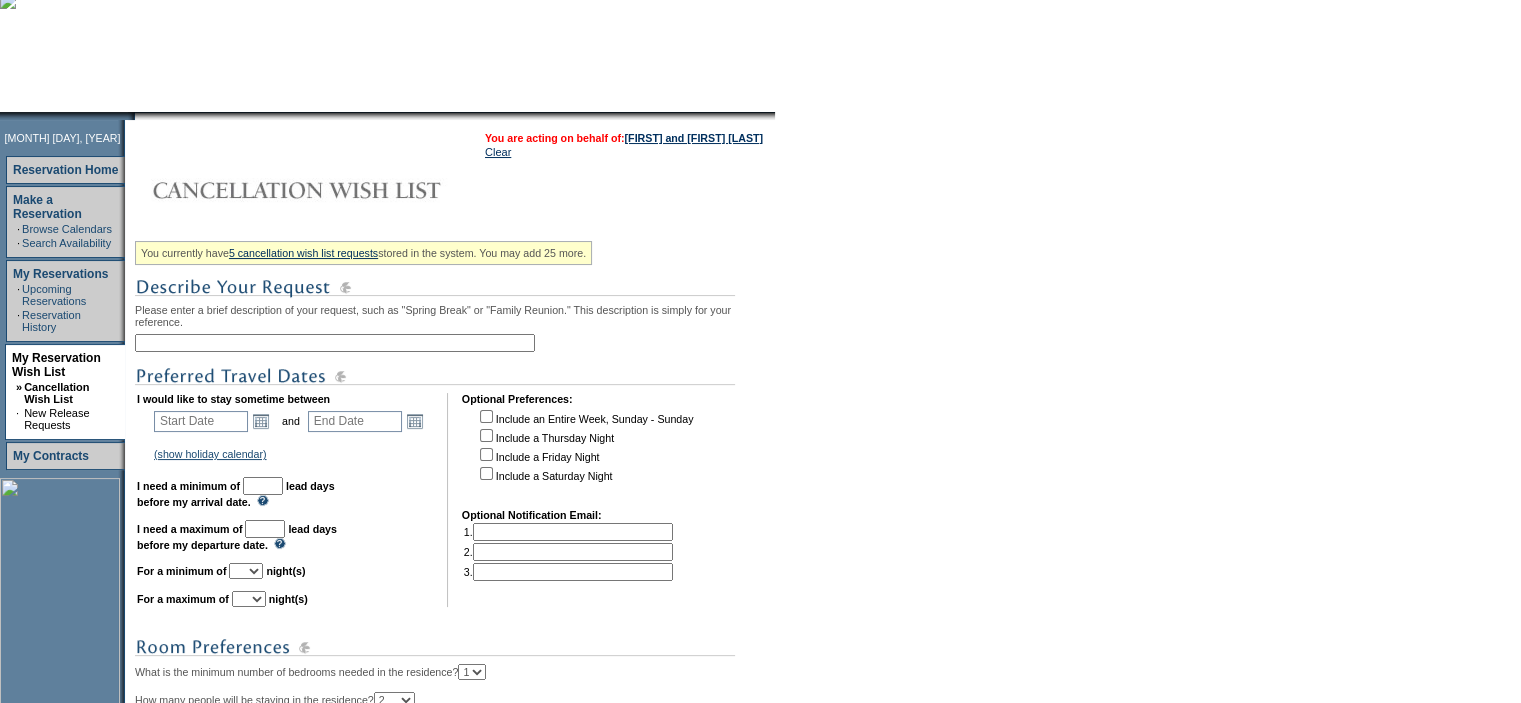 scroll, scrollTop: 200, scrollLeft: 0, axis: vertical 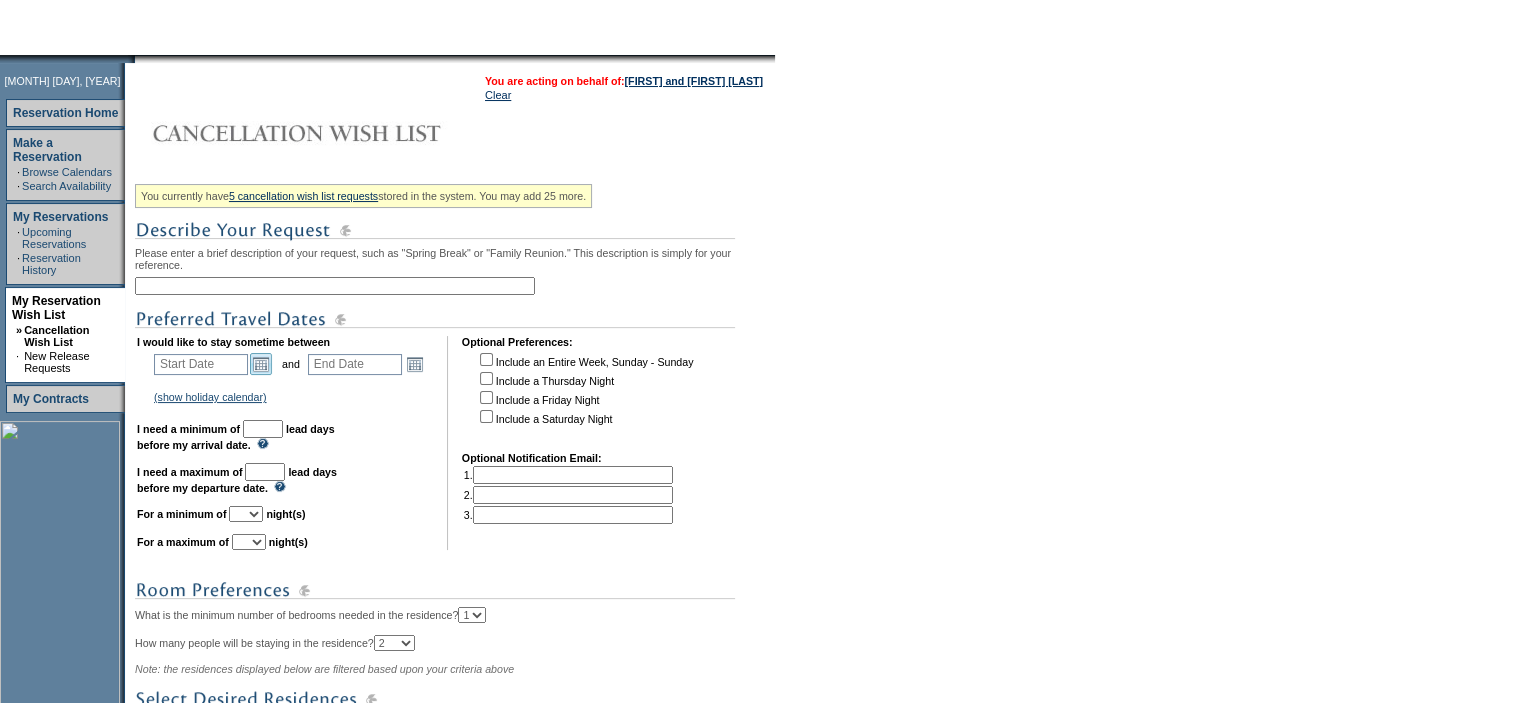 click on "Open the calendar popup." at bounding box center (261, 364) 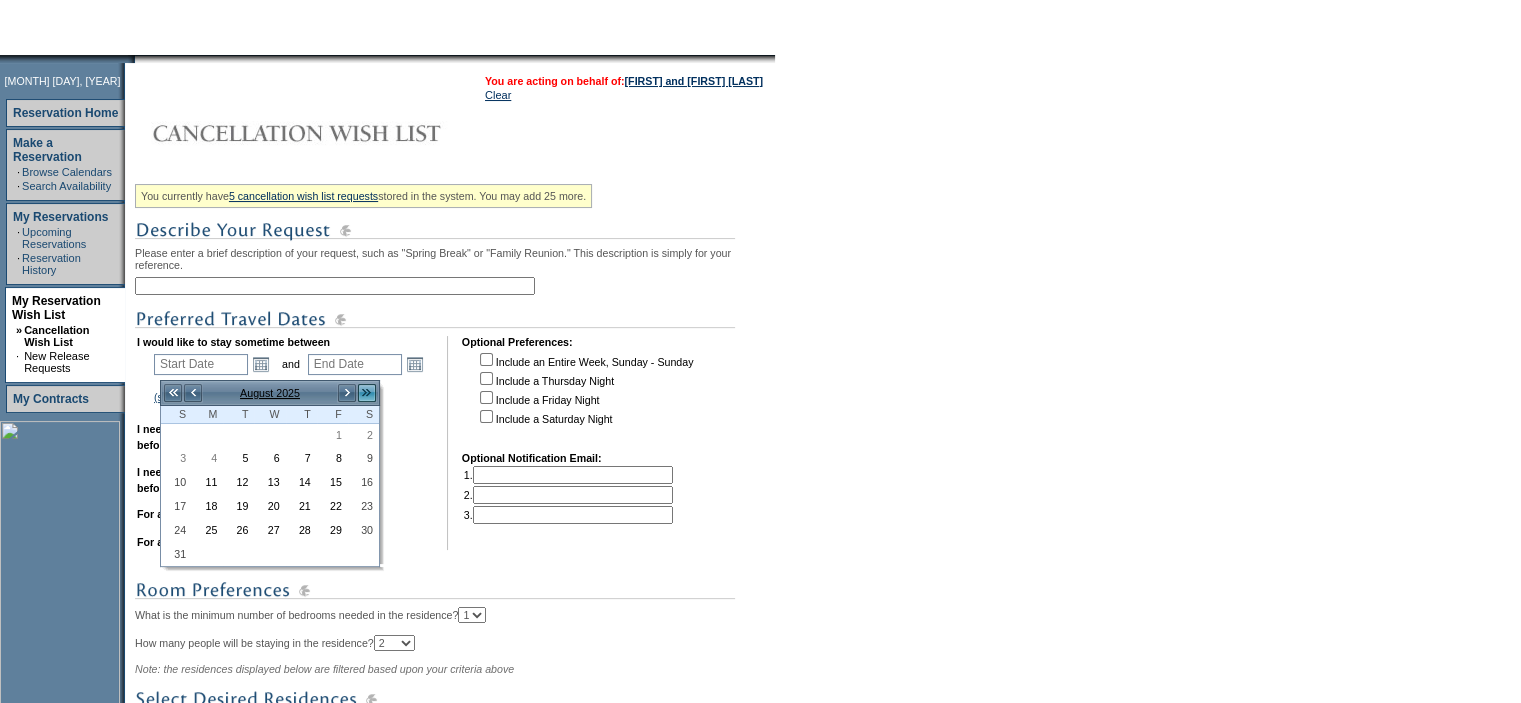 click on ">>" at bounding box center [367, 393] 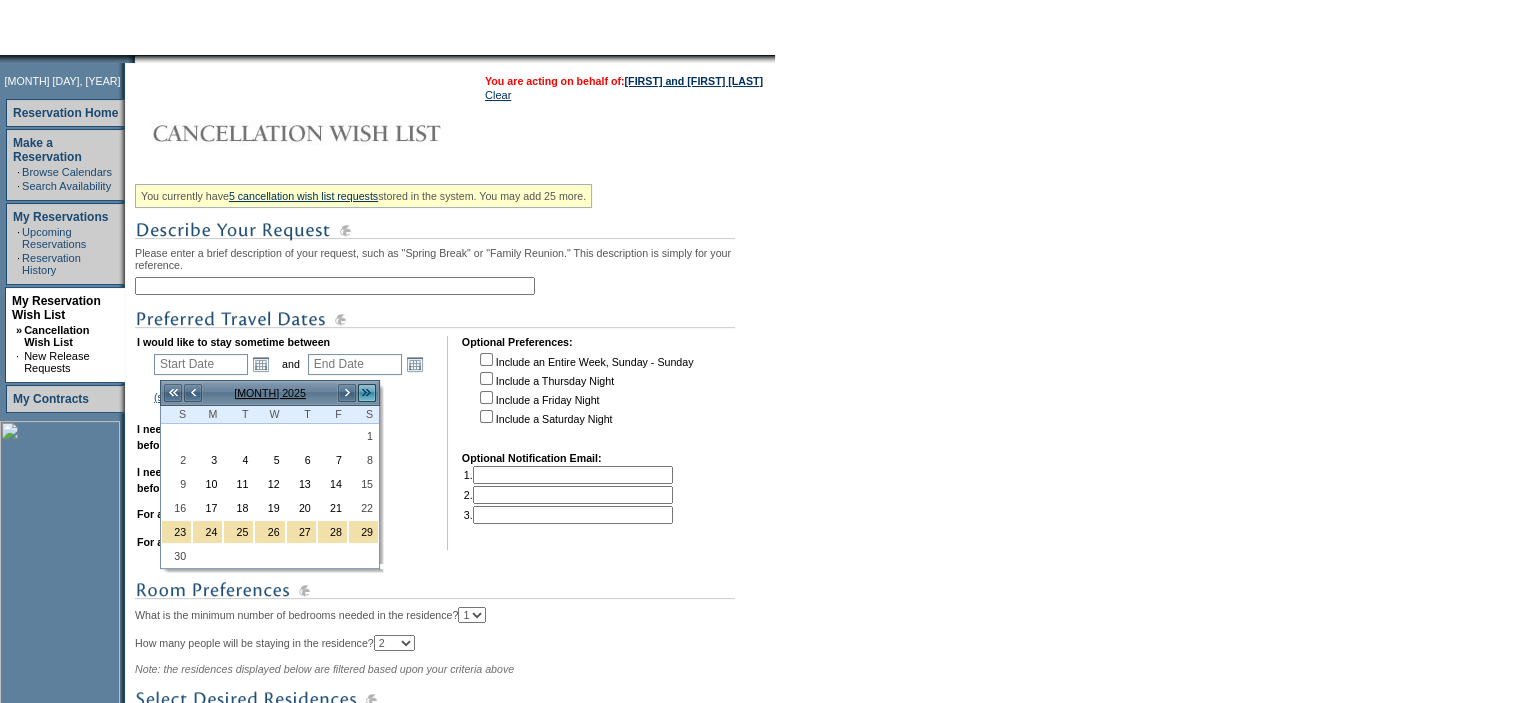 click on ">>" at bounding box center [367, 393] 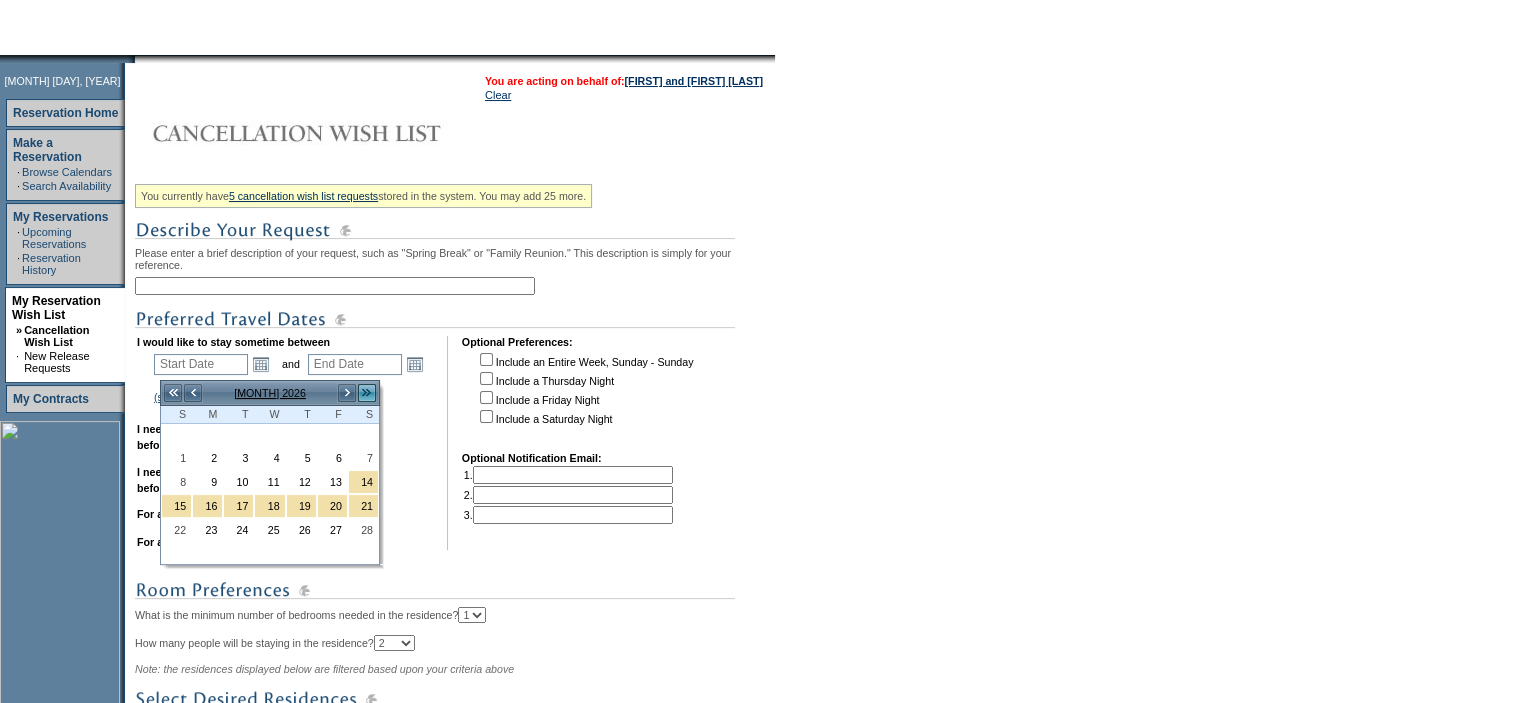 click on ">>" at bounding box center (367, 393) 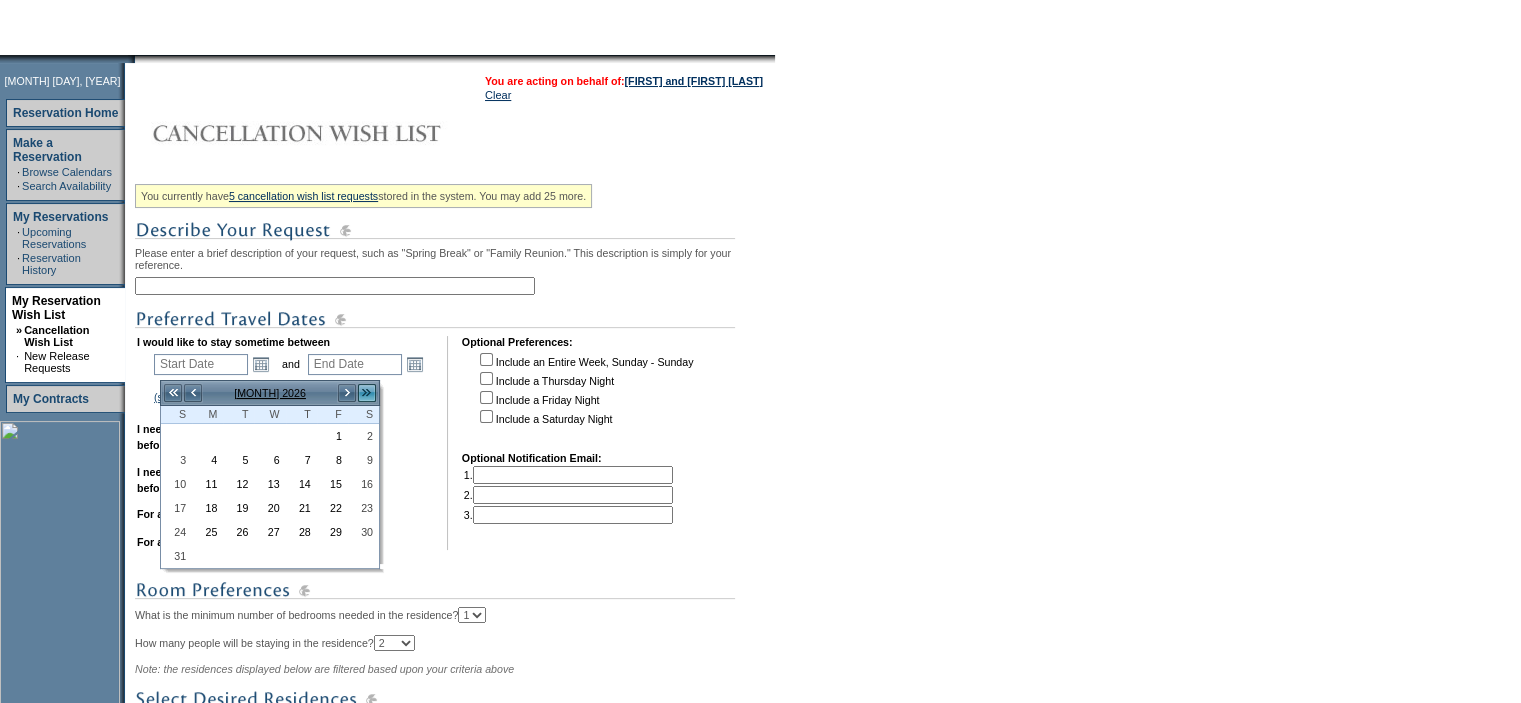 click on ">>" at bounding box center [367, 393] 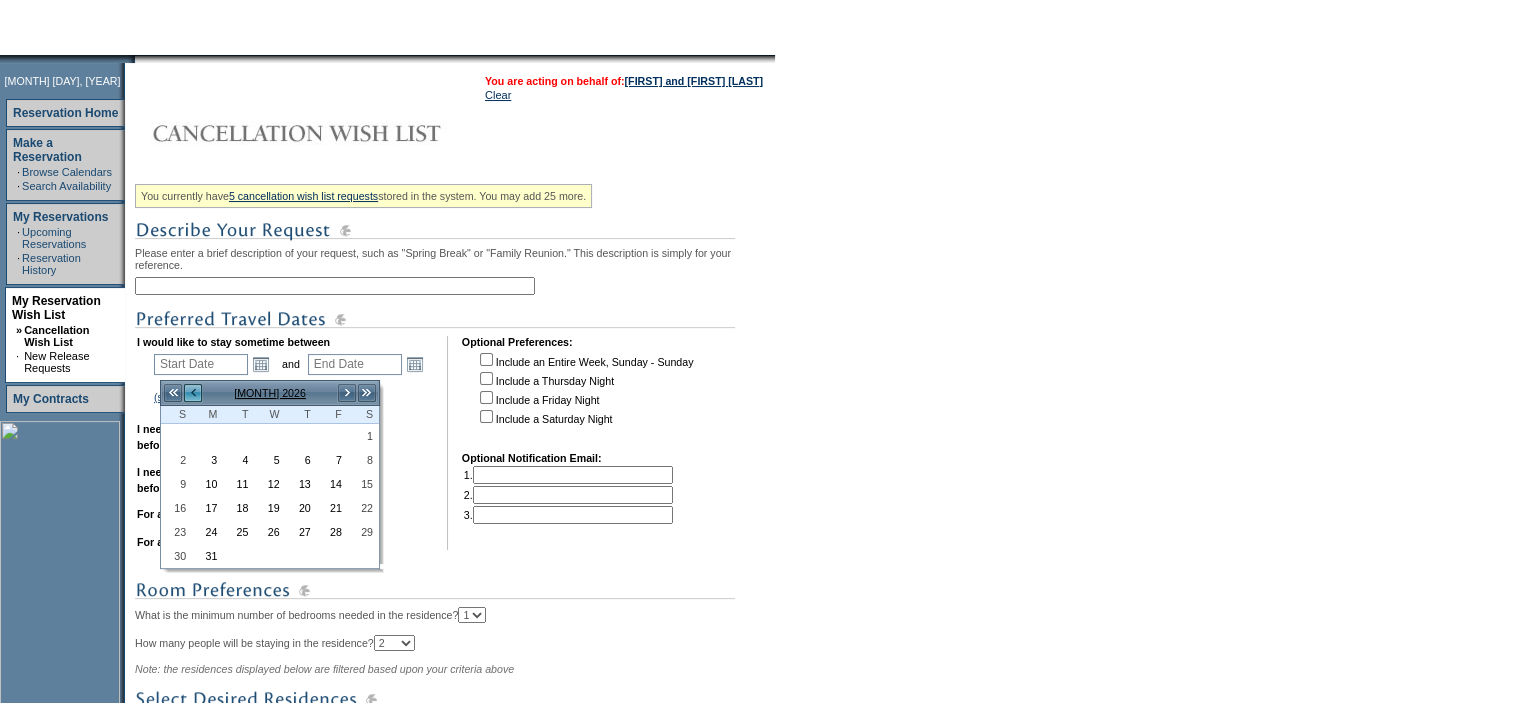 click on "<" at bounding box center [193, 393] 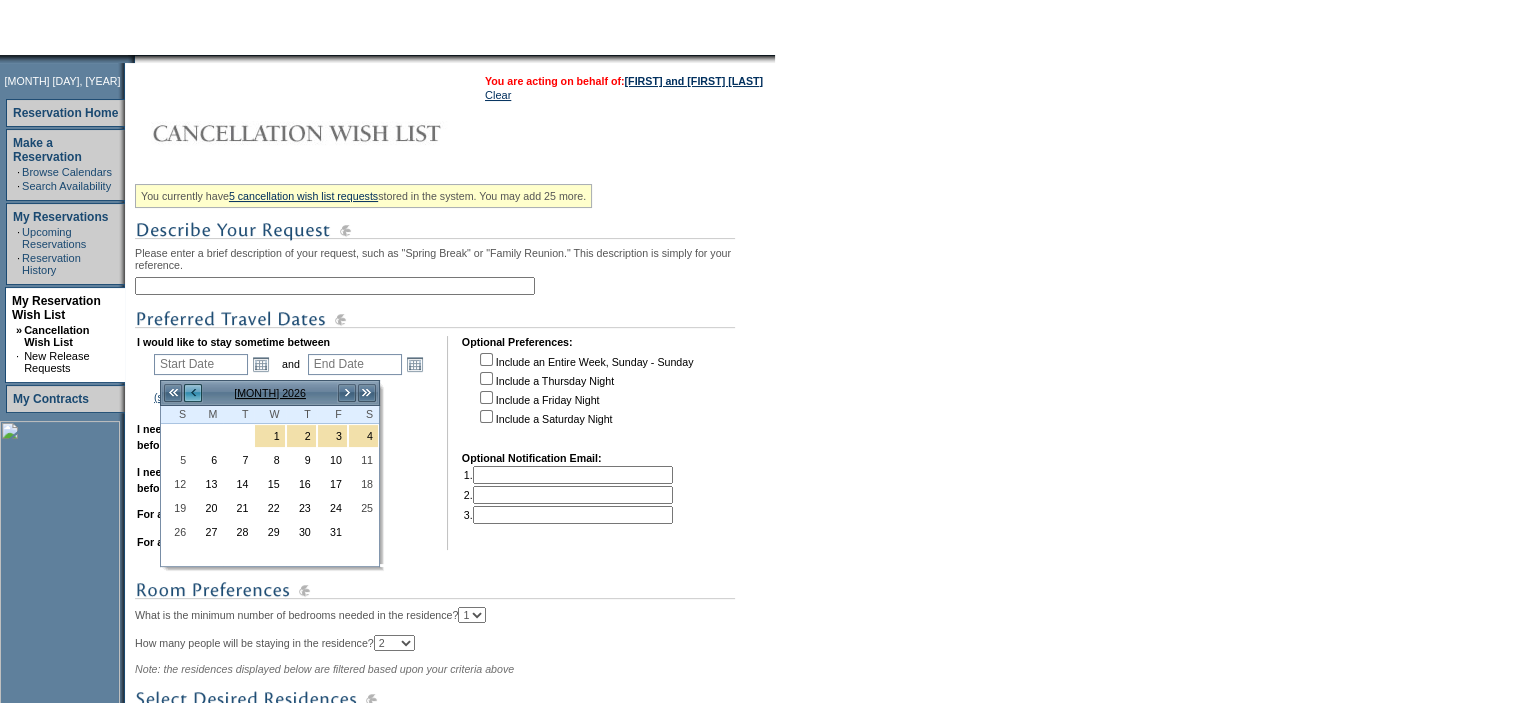 click on "<" at bounding box center (193, 393) 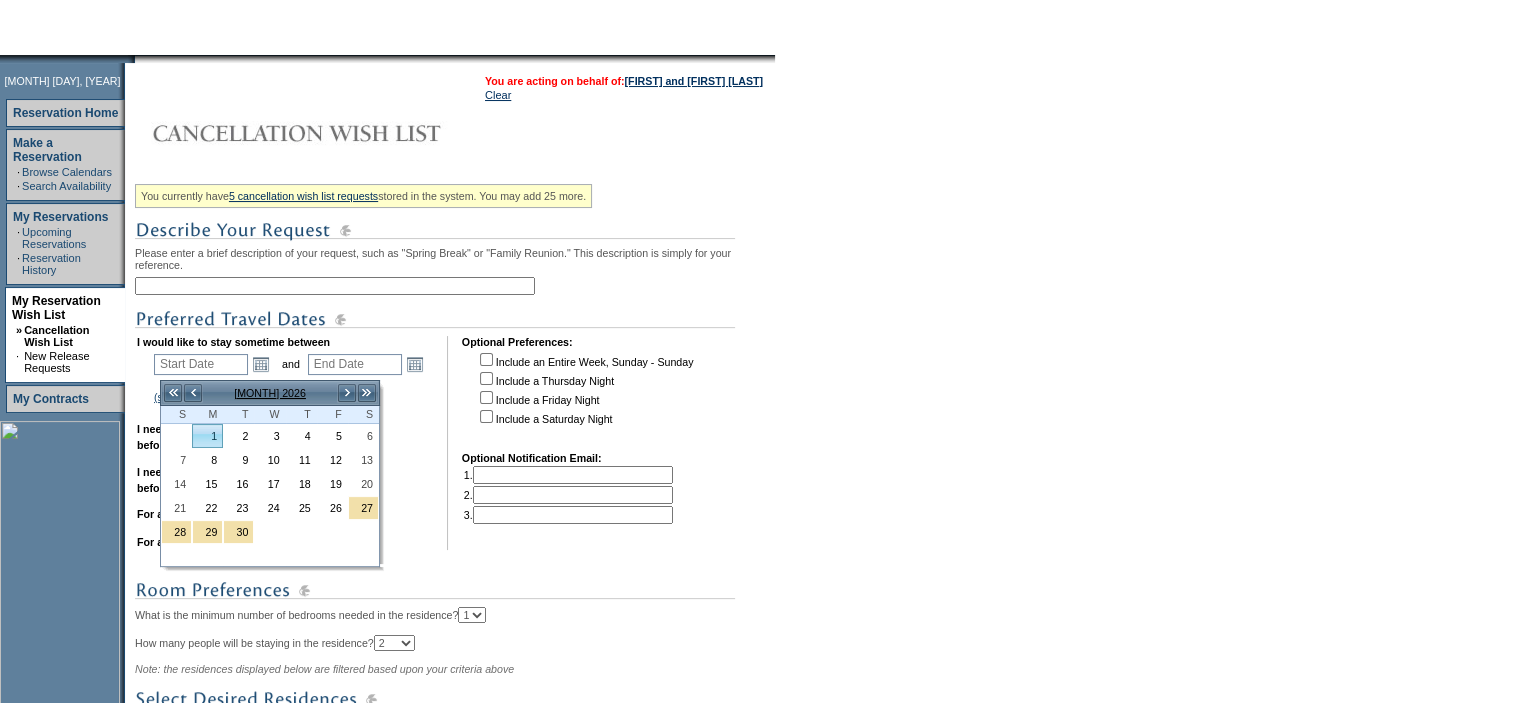 click on "1" at bounding box center [207, 436] 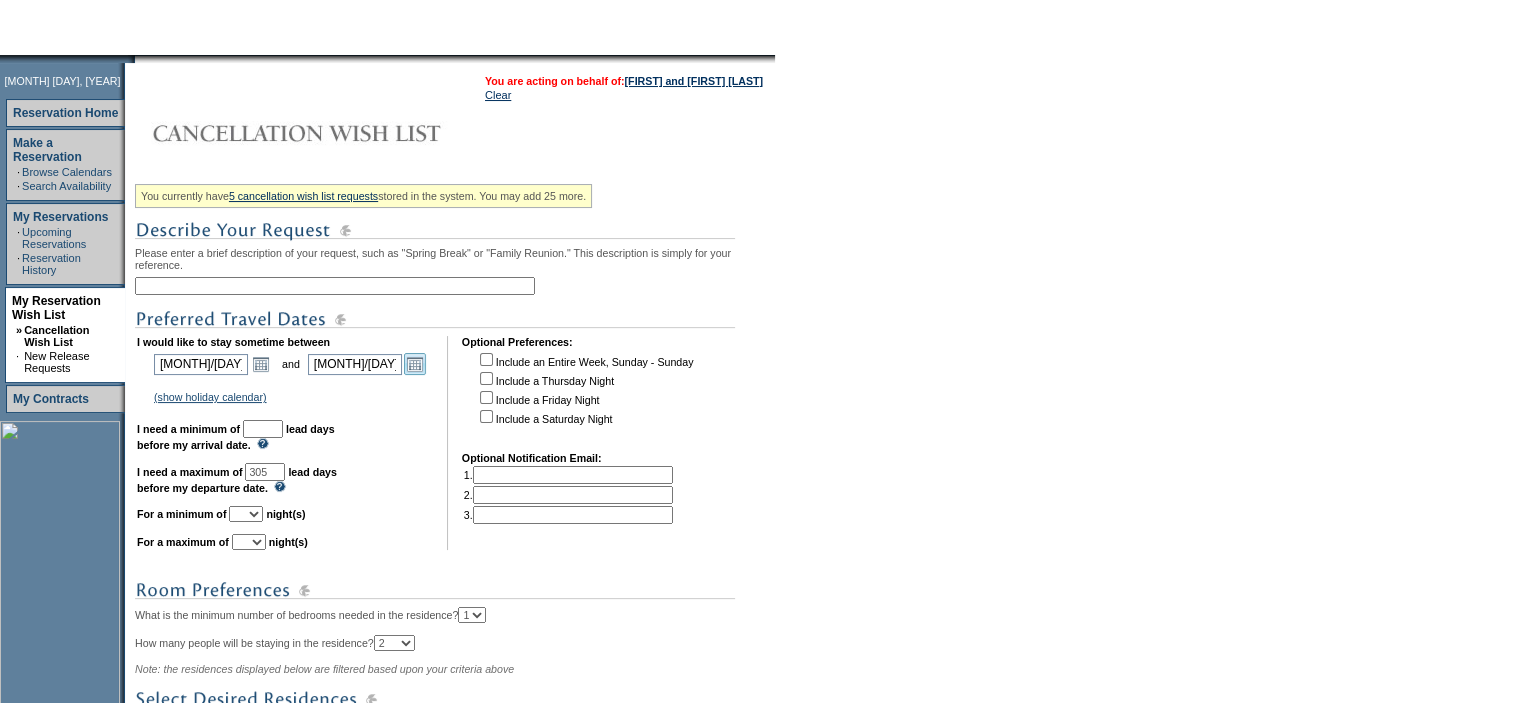 click on "Open the calendar popup." at bounding box center [415, 364] 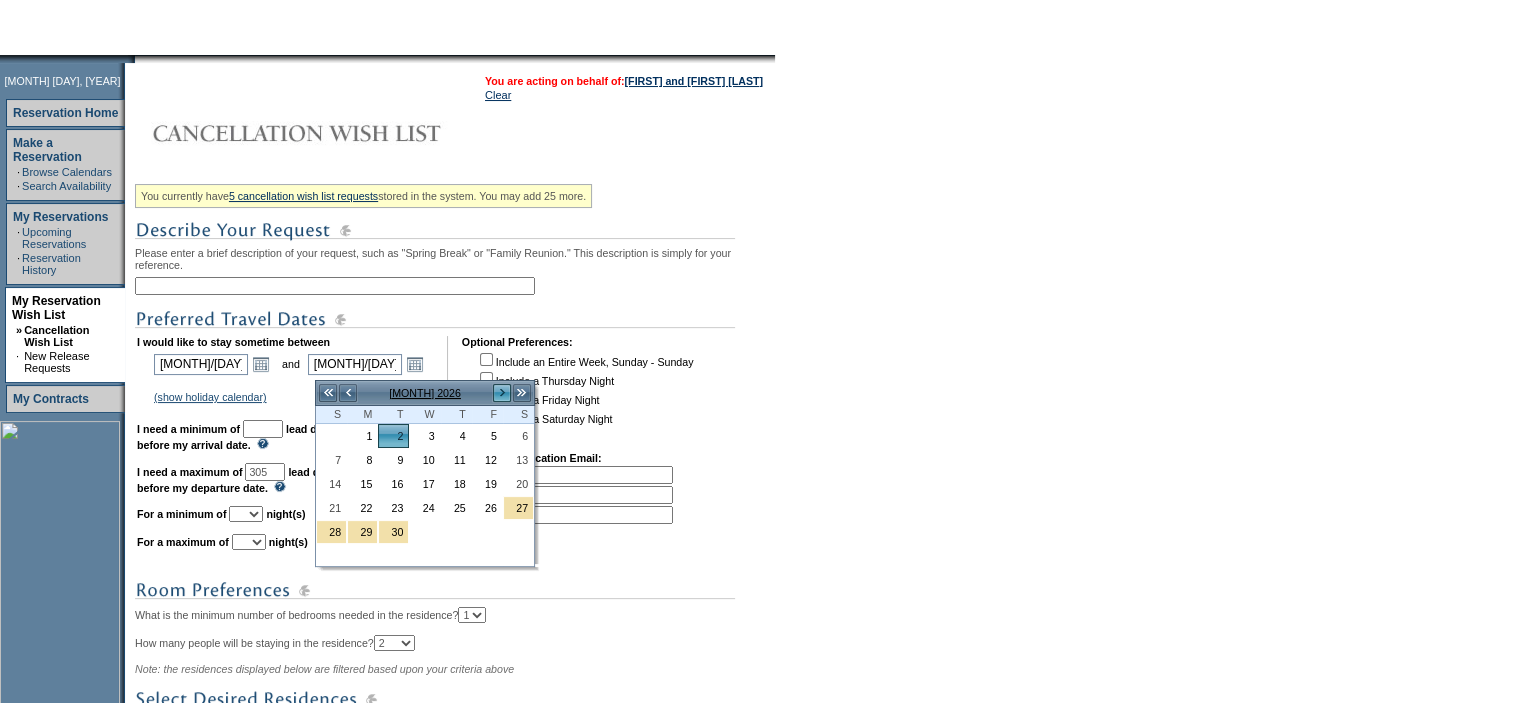 click on ">" at bounding box center [502, 393] 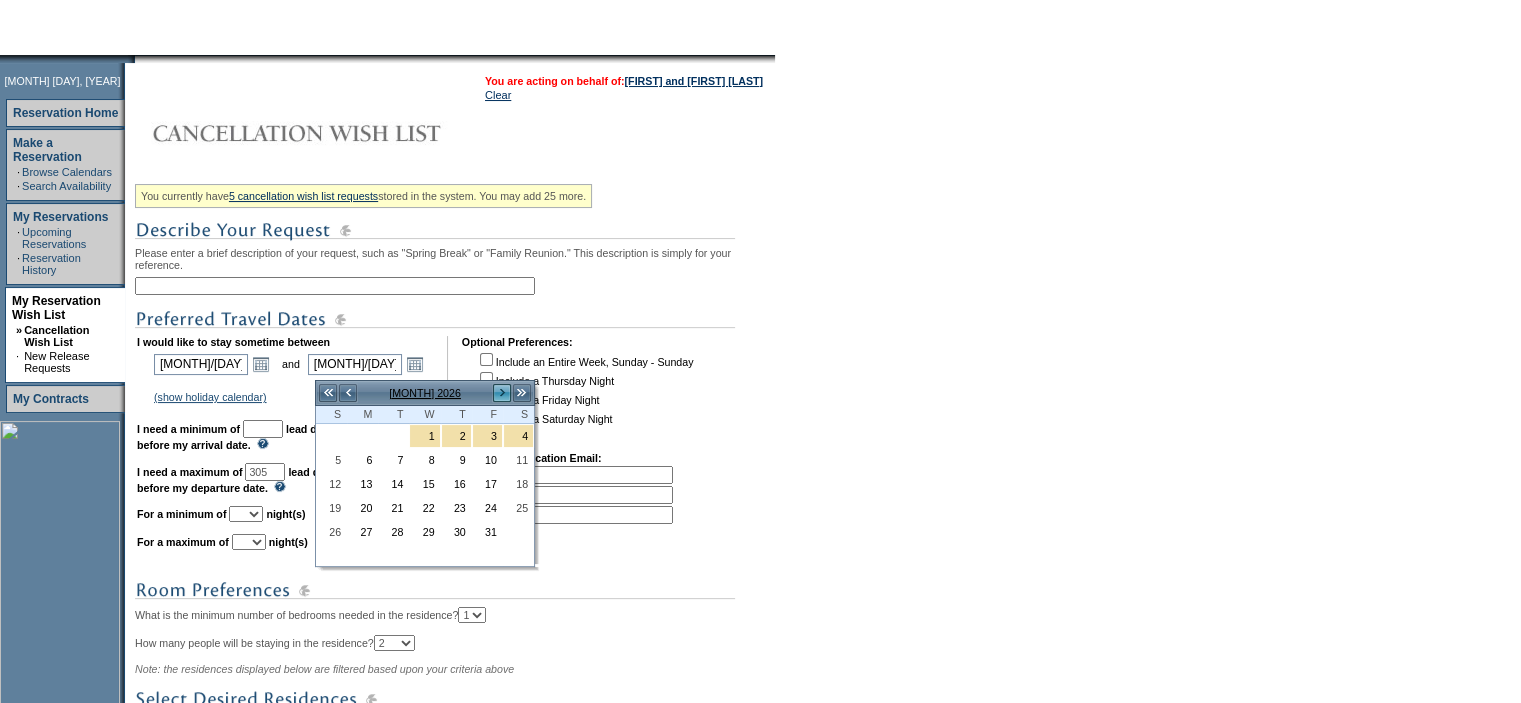 click on ">" at bounding box center (502, 393) 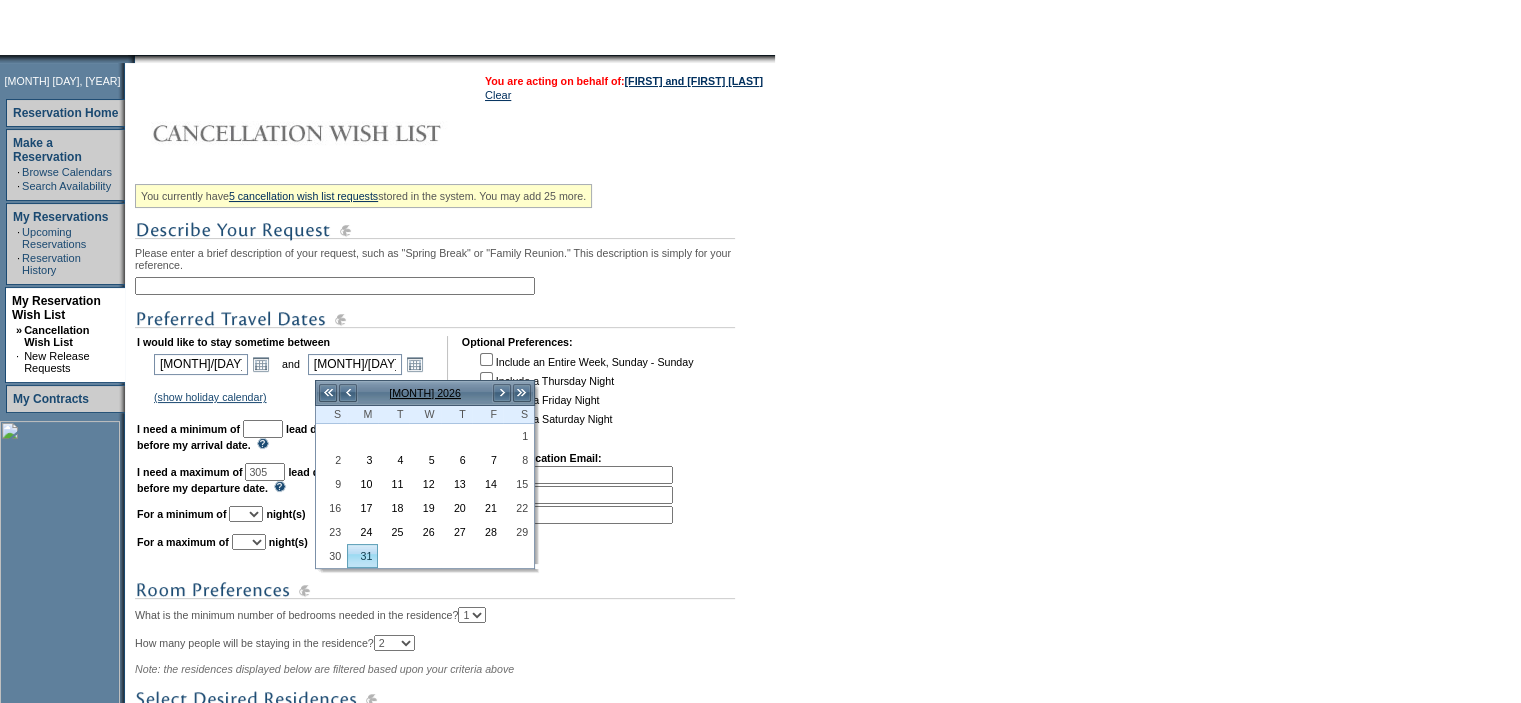 click on "31" at bounding box center [362, 556] 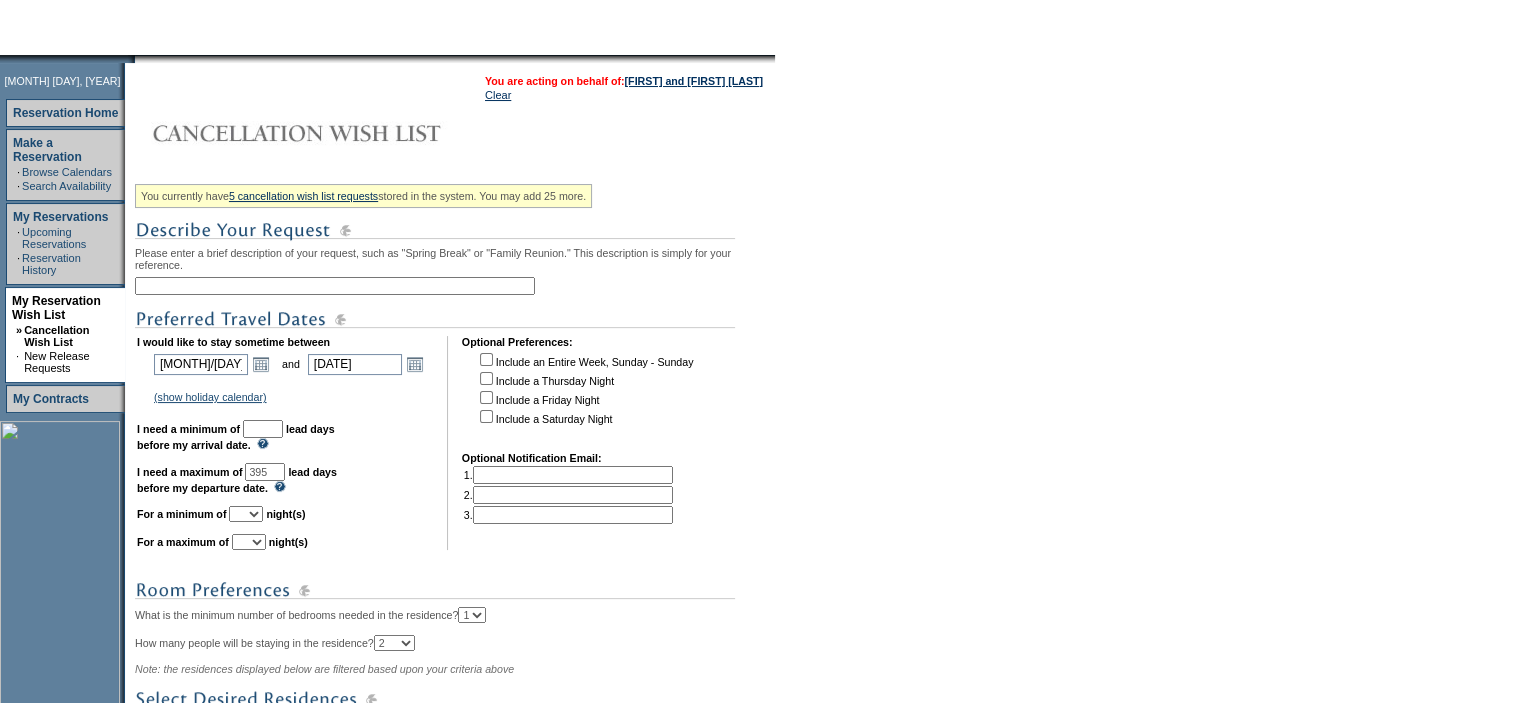 click at bounding box center [263, 429] 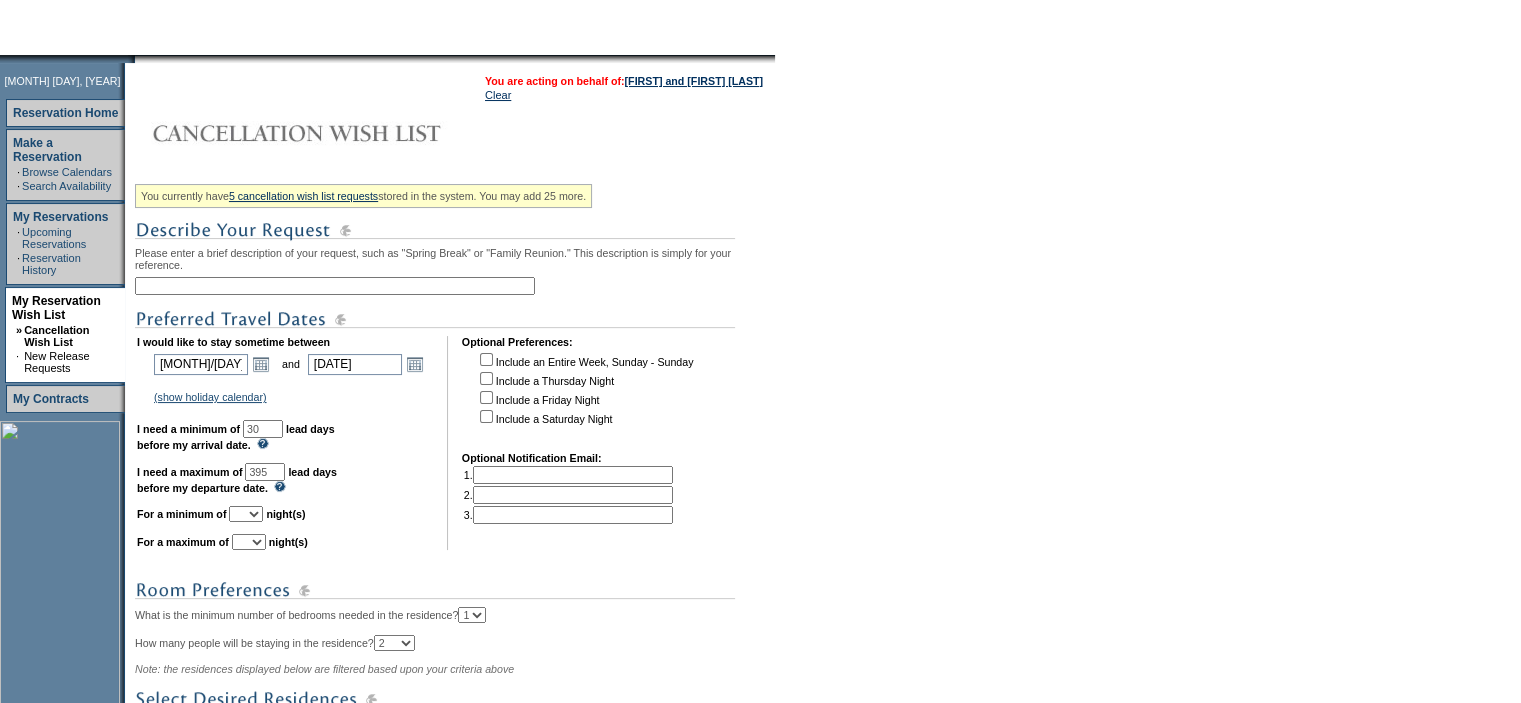 click on "1
2
3
4
5
6
7
8
9
10
11
12
13
14" at bounding box center (246, 514) 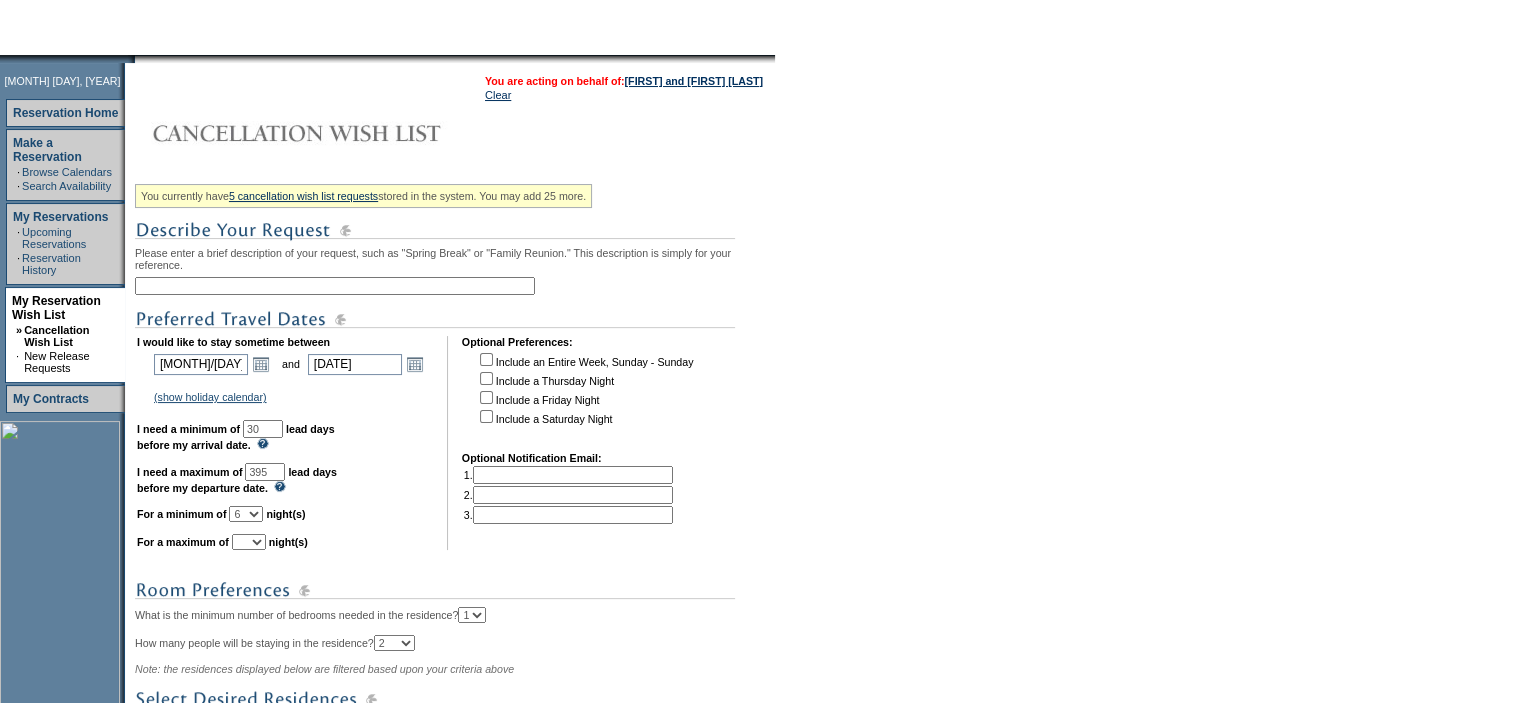 click on "1
2
3
4
5
6
7
8
9
10
11
12
13
14" at bounding box center (246, 514) 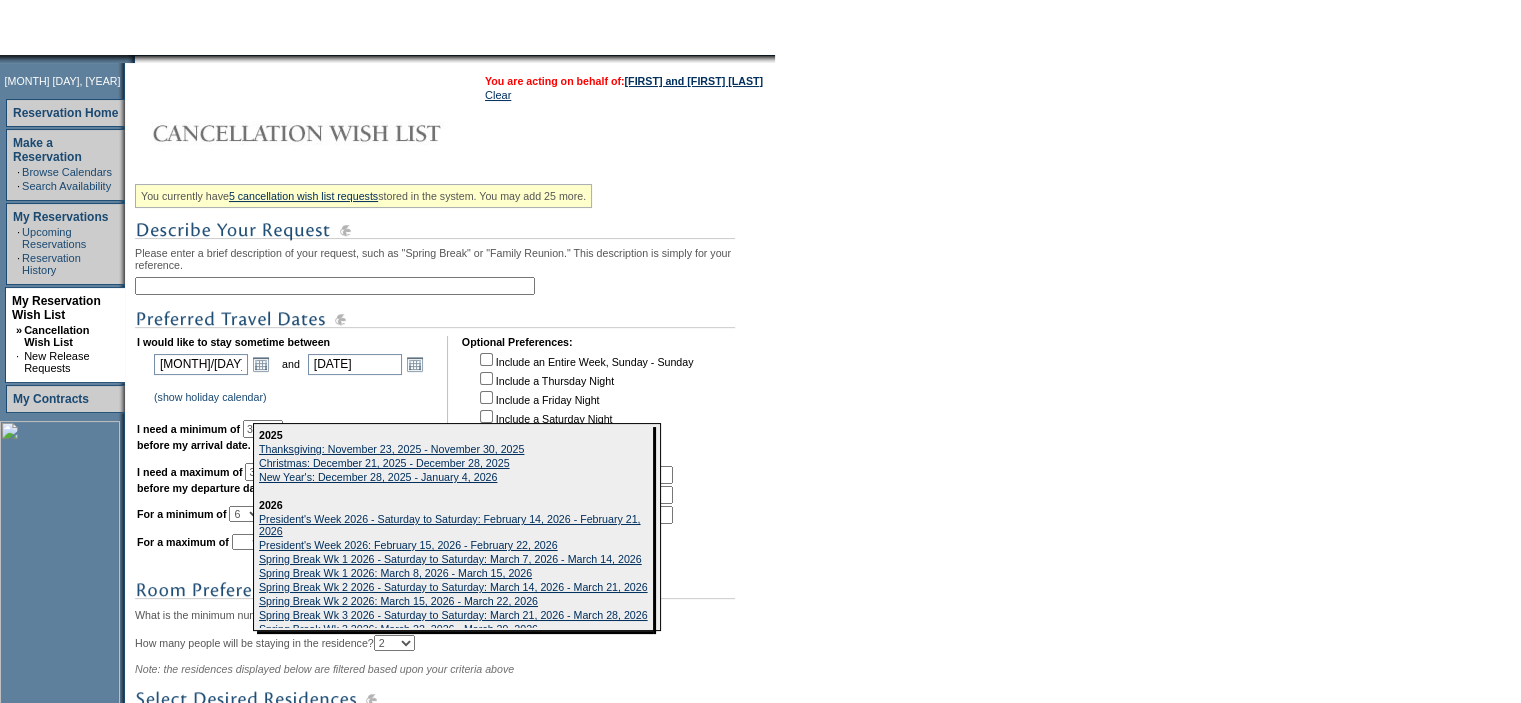 select on "7" 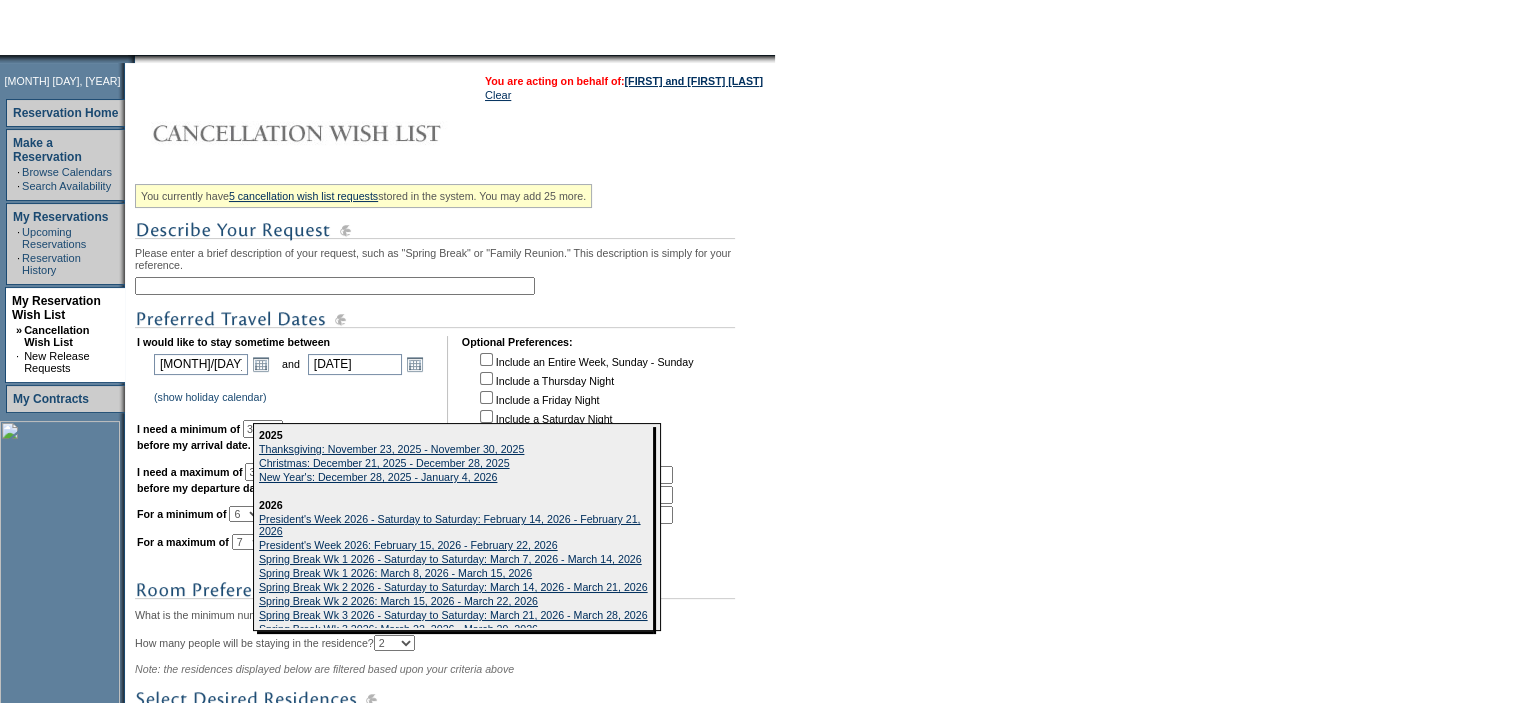 click on "1
2
3
4
5
6
7
8
9
10
11
12
13
14" at bounding box center (249, 542) 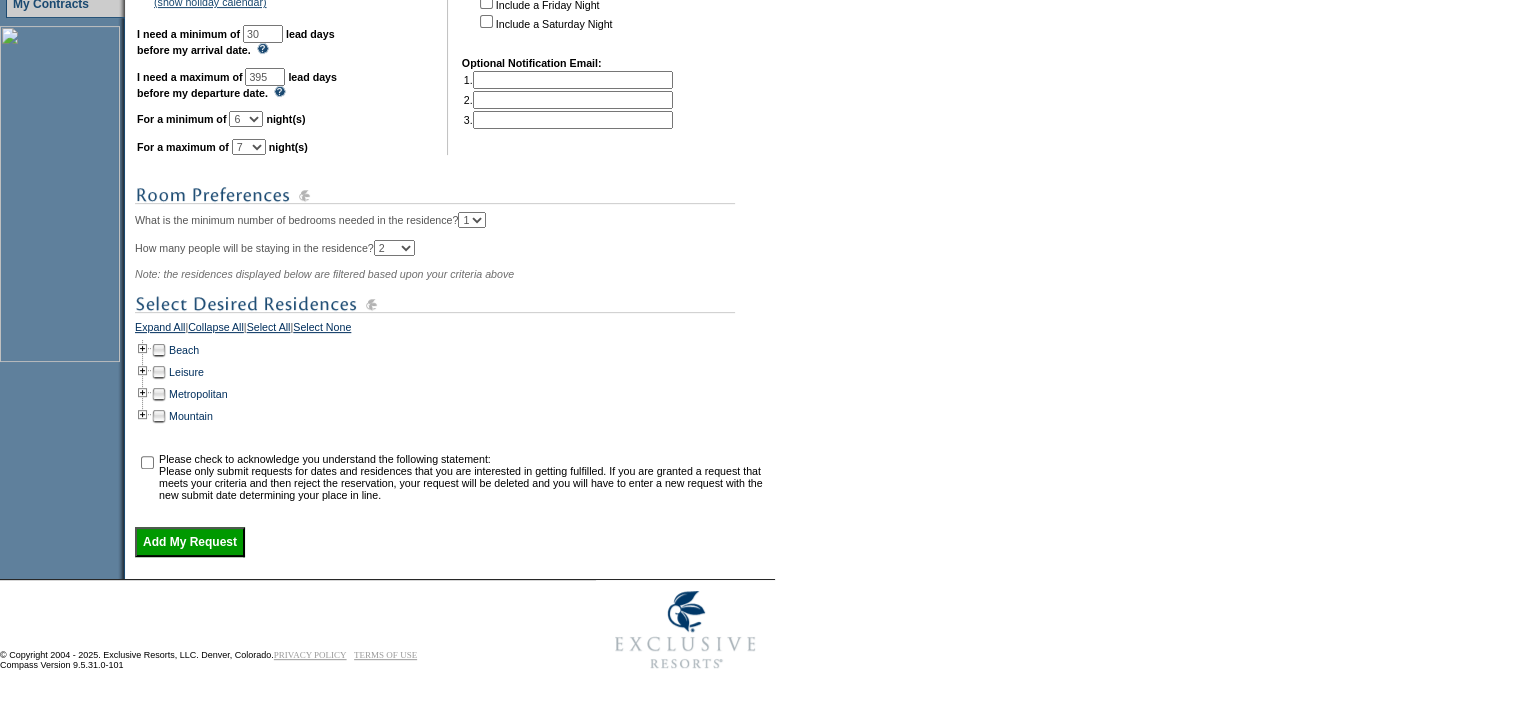 scroll, scrollTop: 600, scrollLeft: 0, axis: vertical 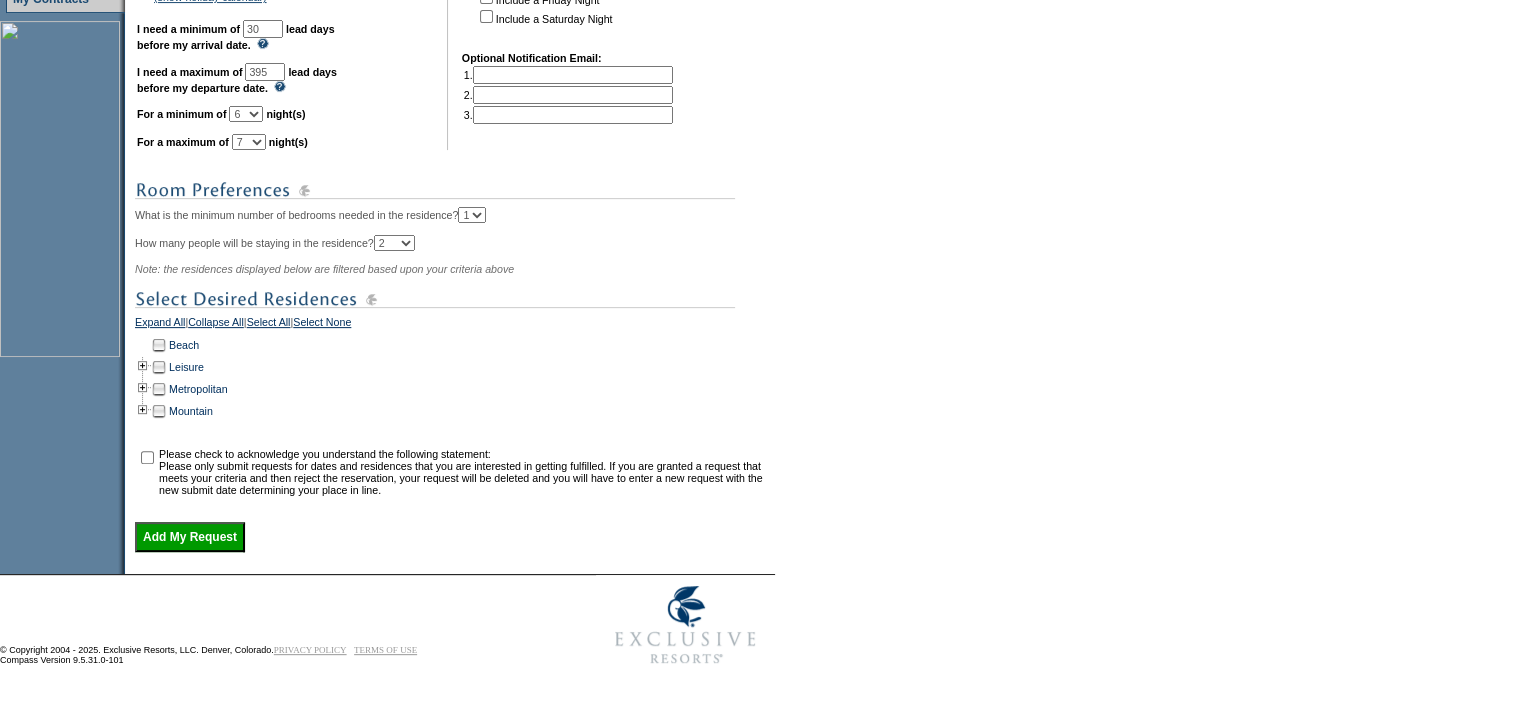 click at bounding box center (143, 345) 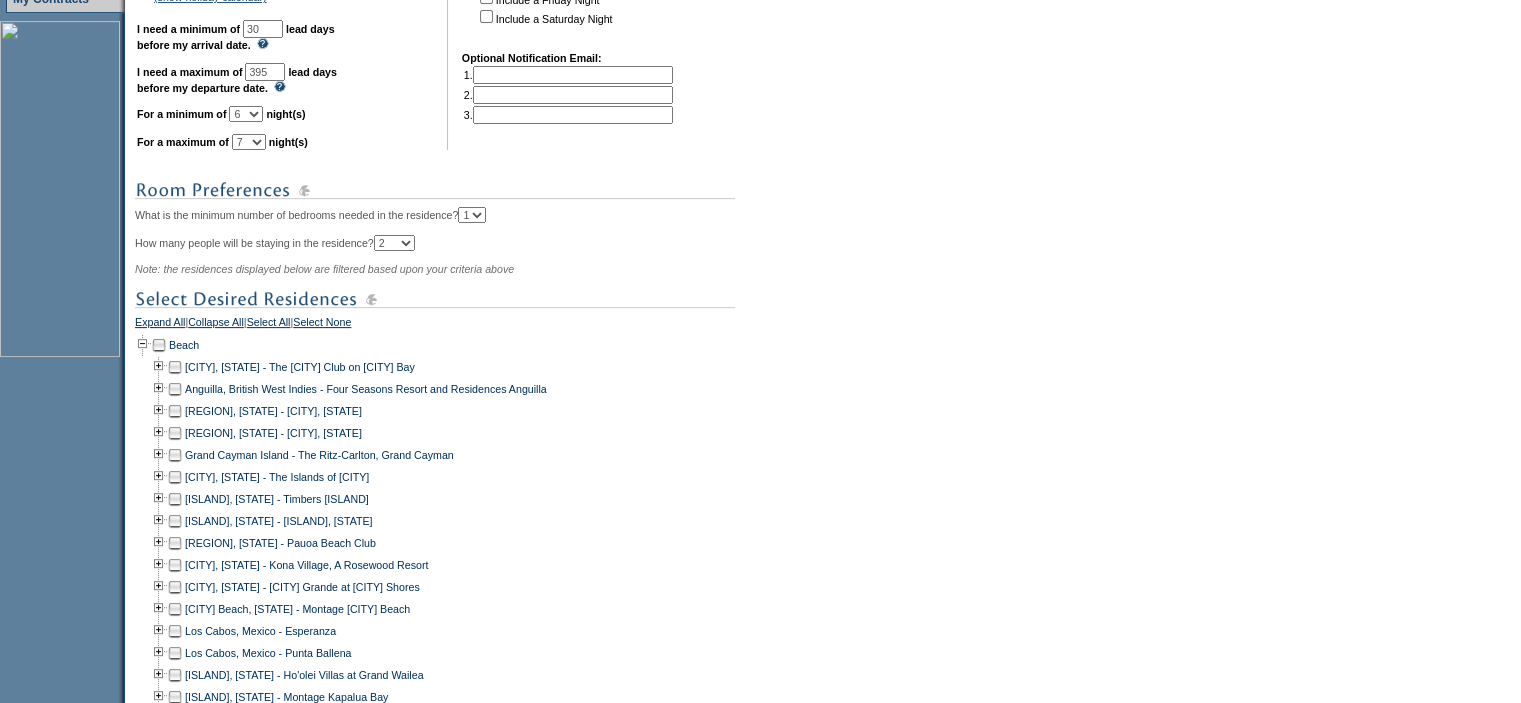 scroll, scrollTop: 0, scrollLeft: 0, axis: both 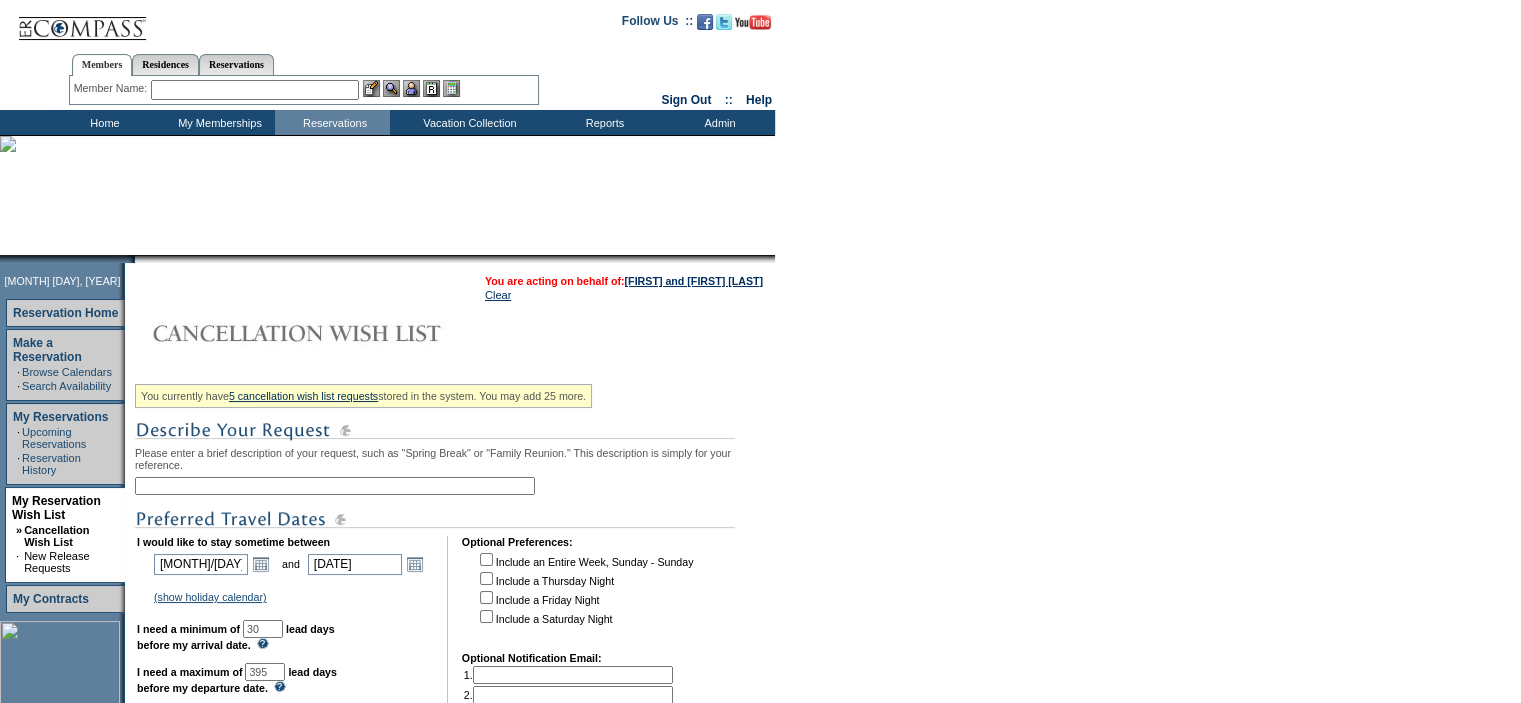 click at bounding box center (255, 90) 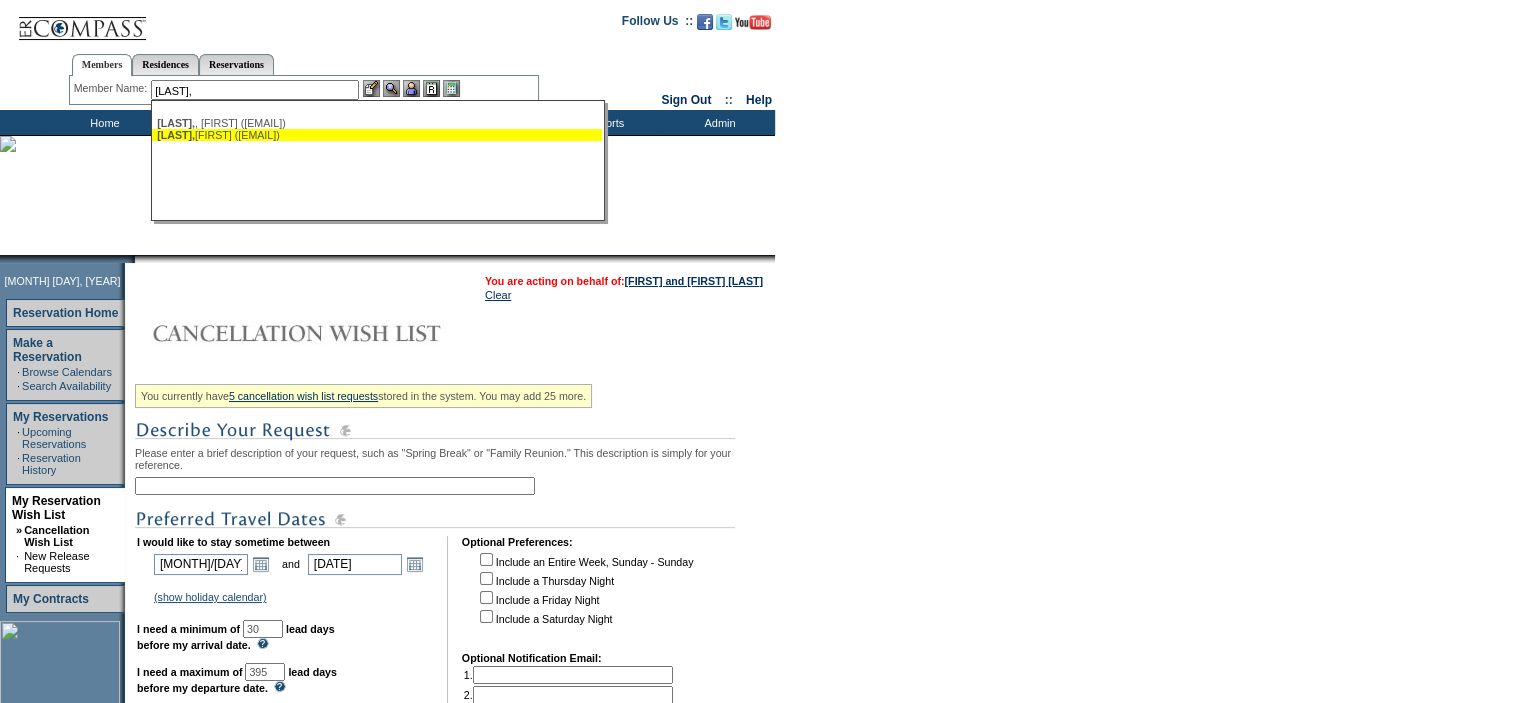 click on "Hamm,  Madeline (madhamm@me.com)" at bounding box center [377, 135] 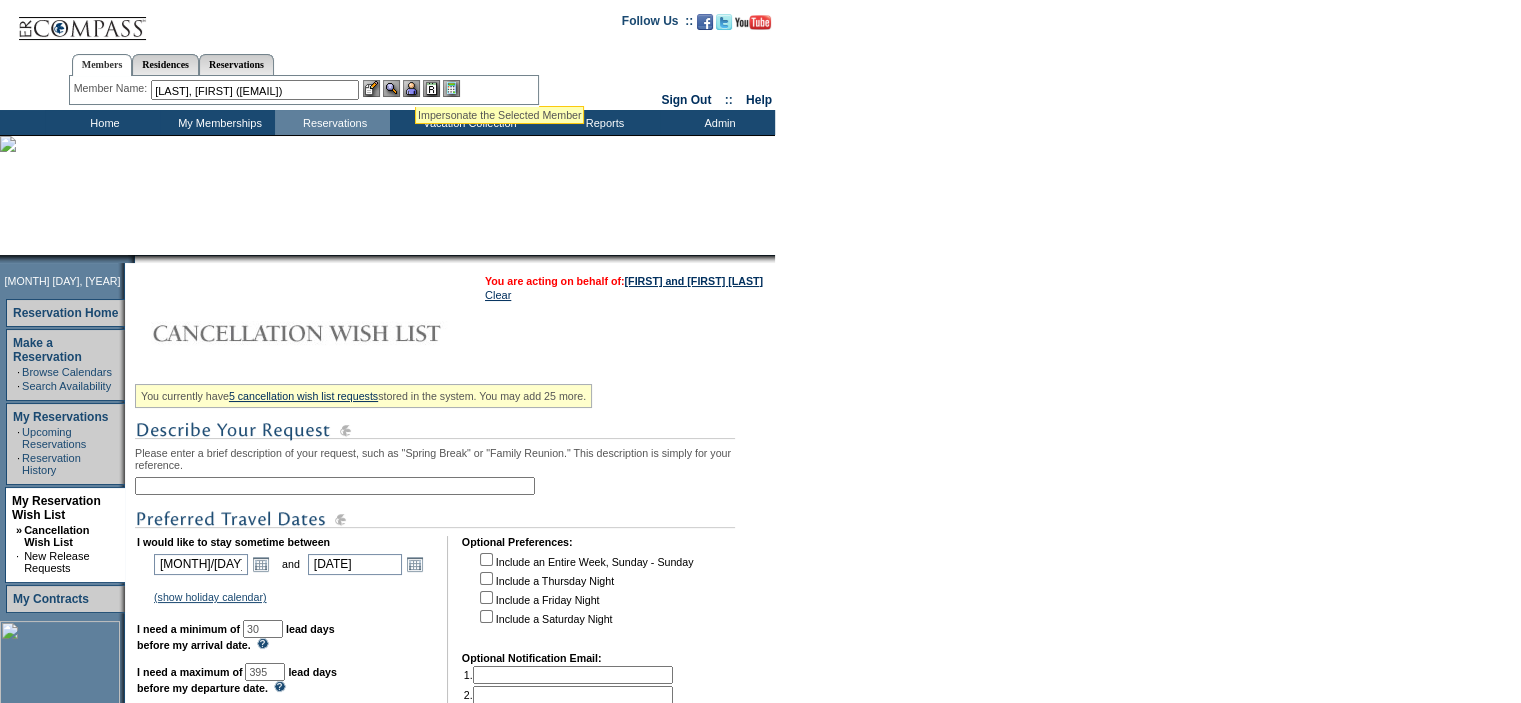 click at bounding box center (411, 88) 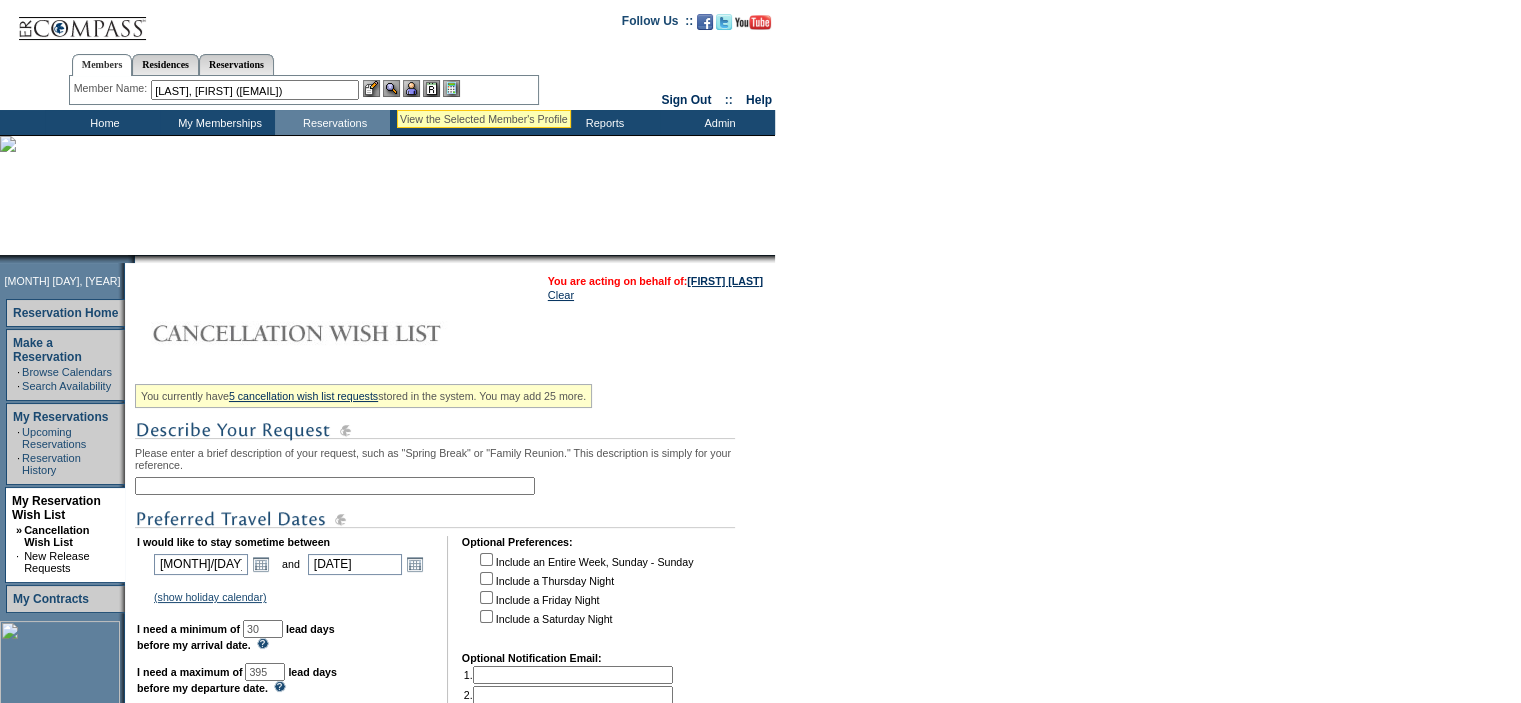 click at bounding box center [391, 88] 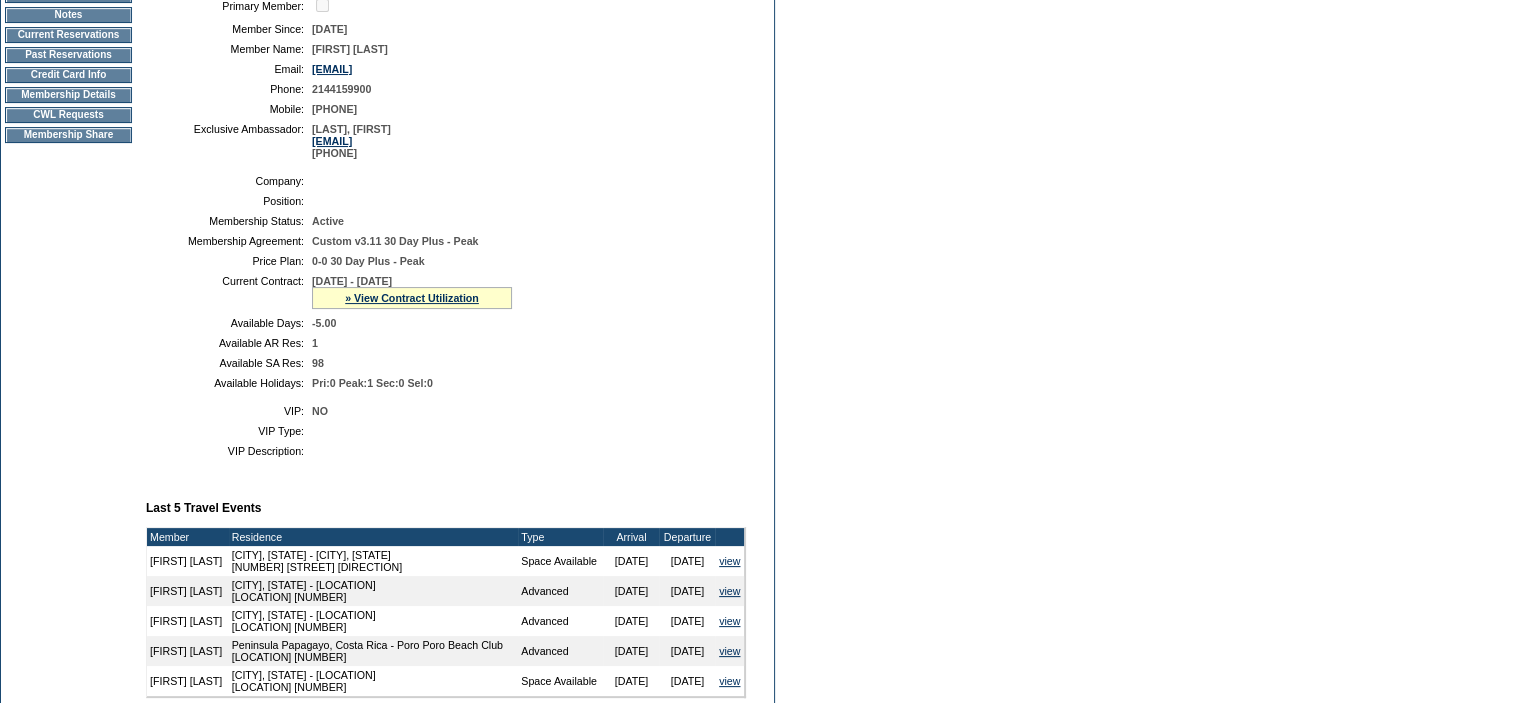 scroll, scrollTop: 93, scrollLeft: 0, axis: vertical 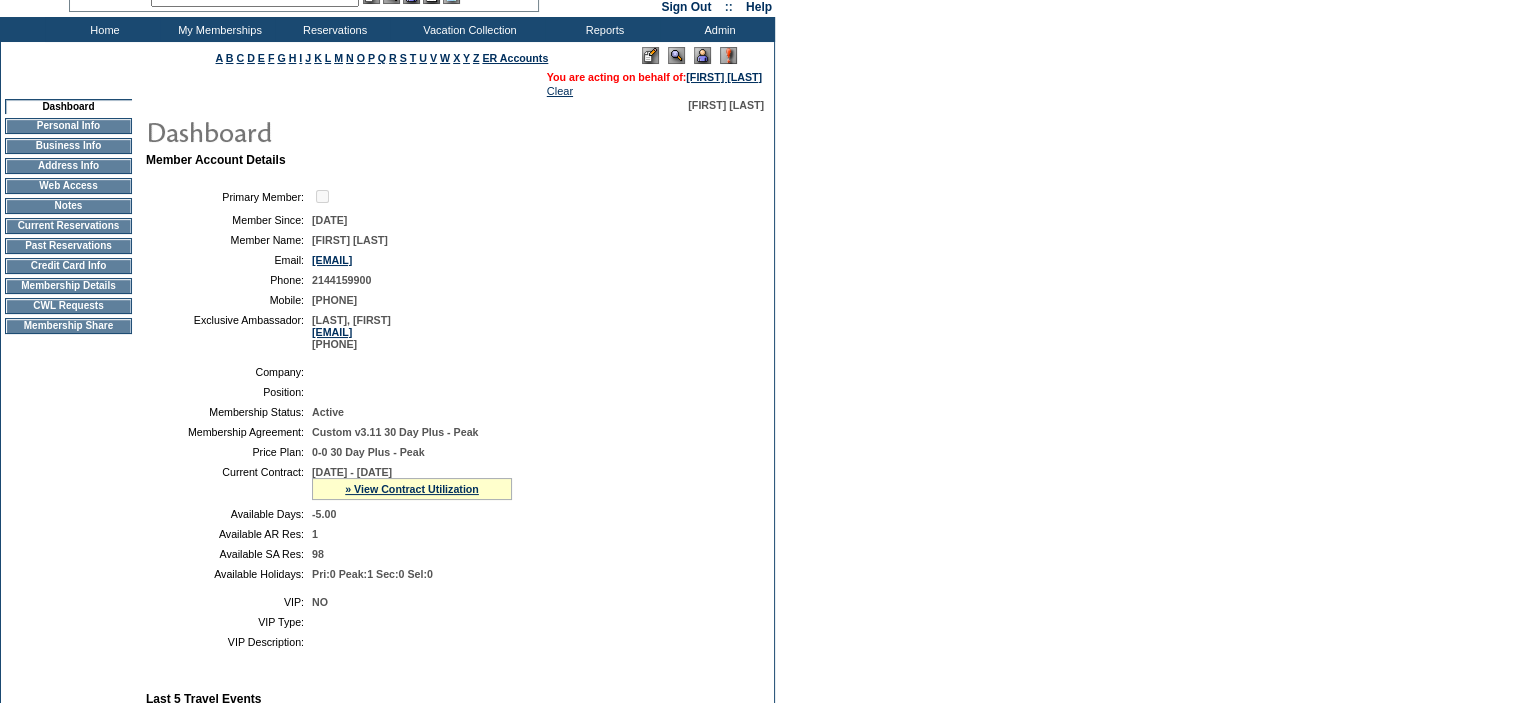 click on "Membership Details" at bounding box center (68, 286) 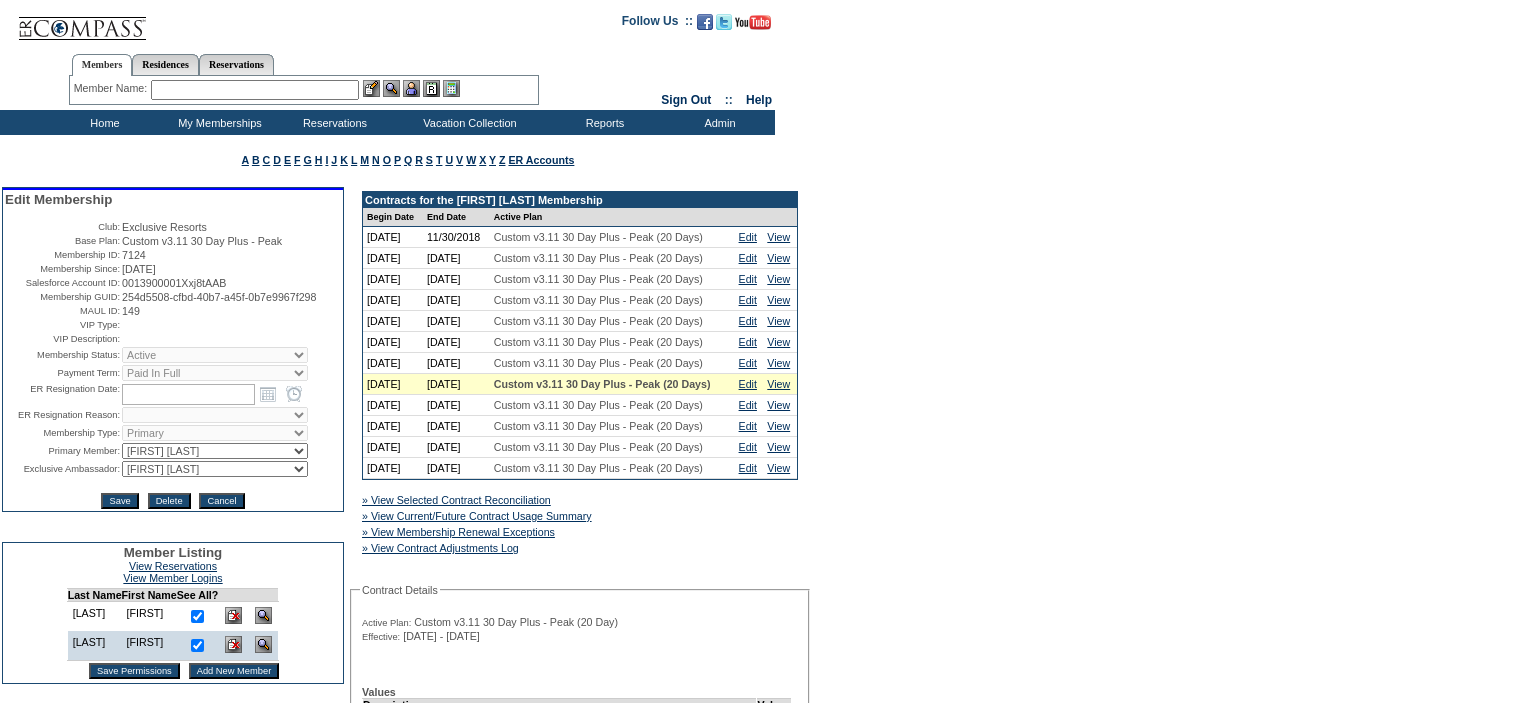 scroll, scrollTop: 0, scrollLeft: 0, axis: both 